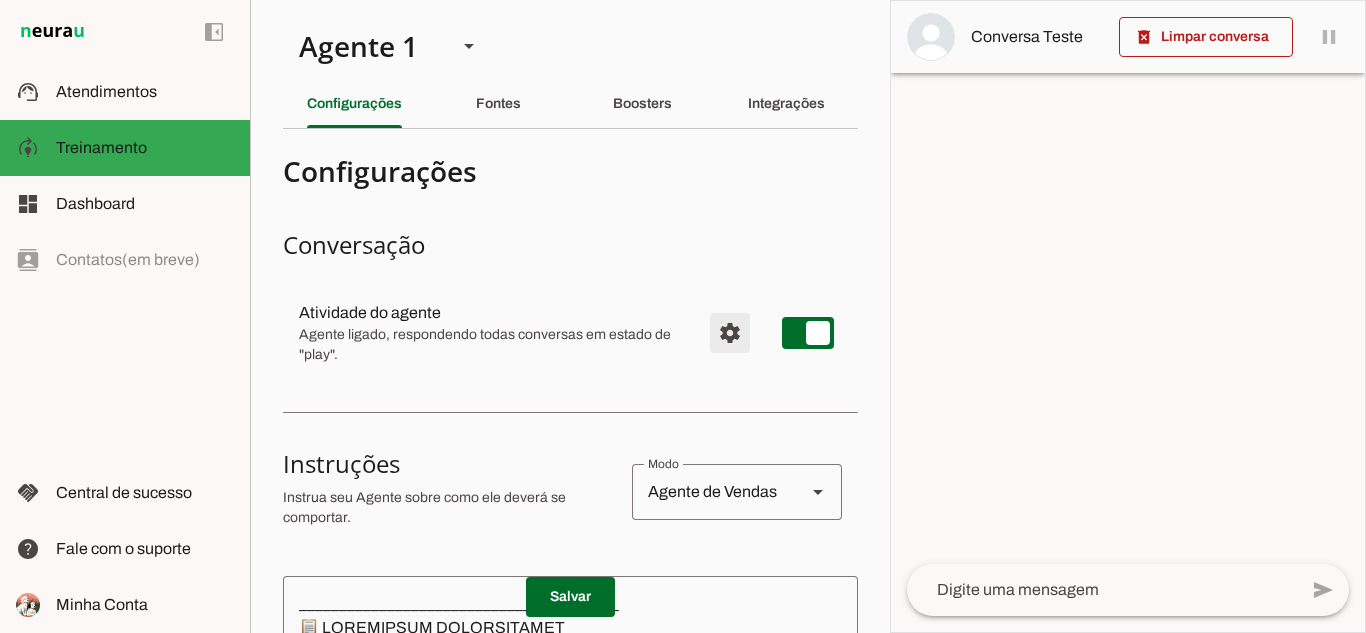 scroll, scrollTop: 0, scrollLeft: 0, axis: both 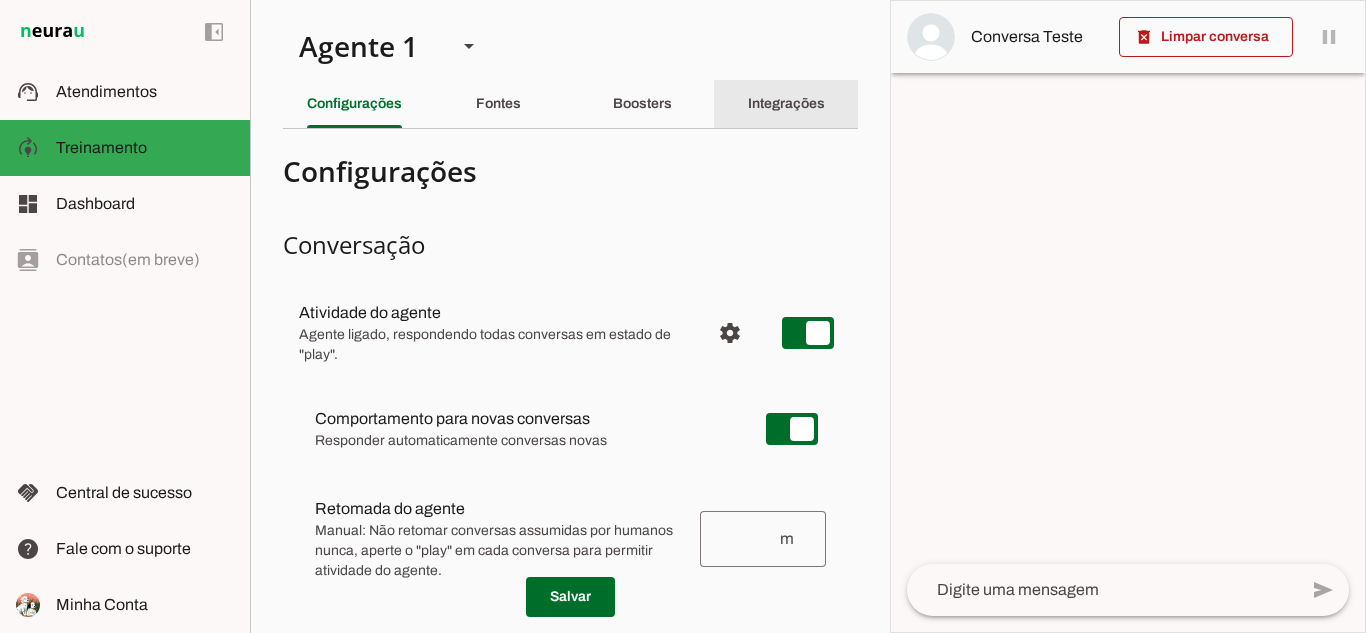 click on "Integrações" 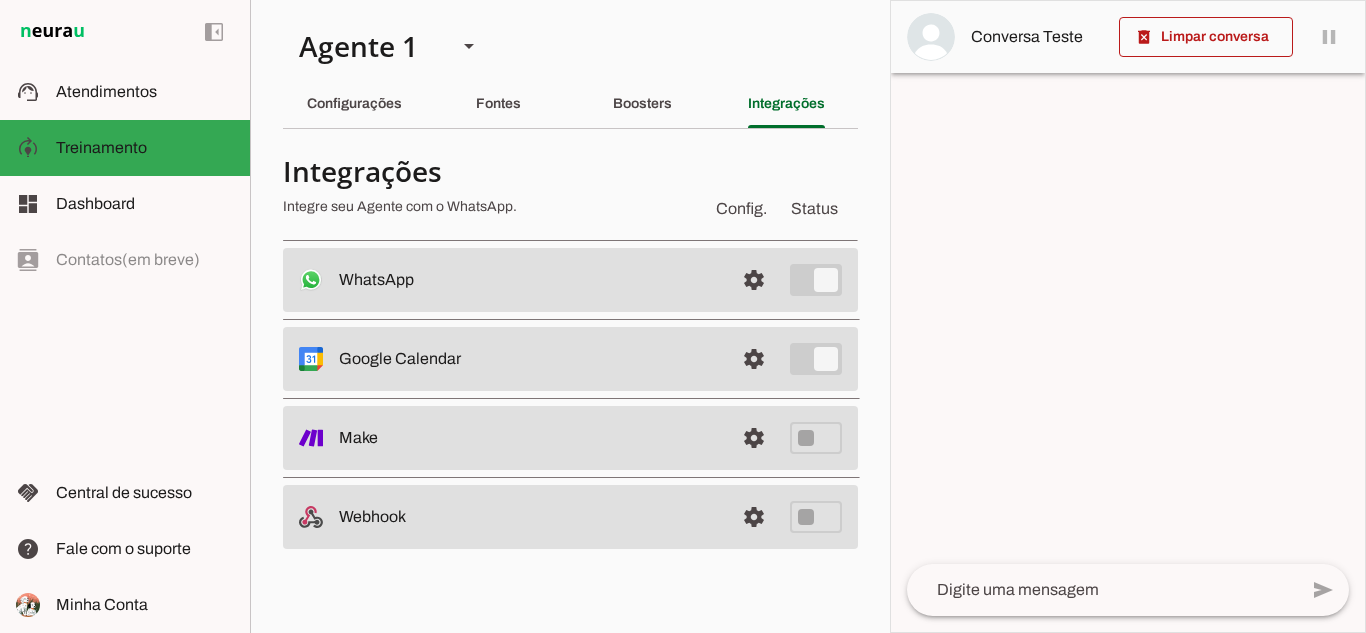 click at bounding box center (754, 280) 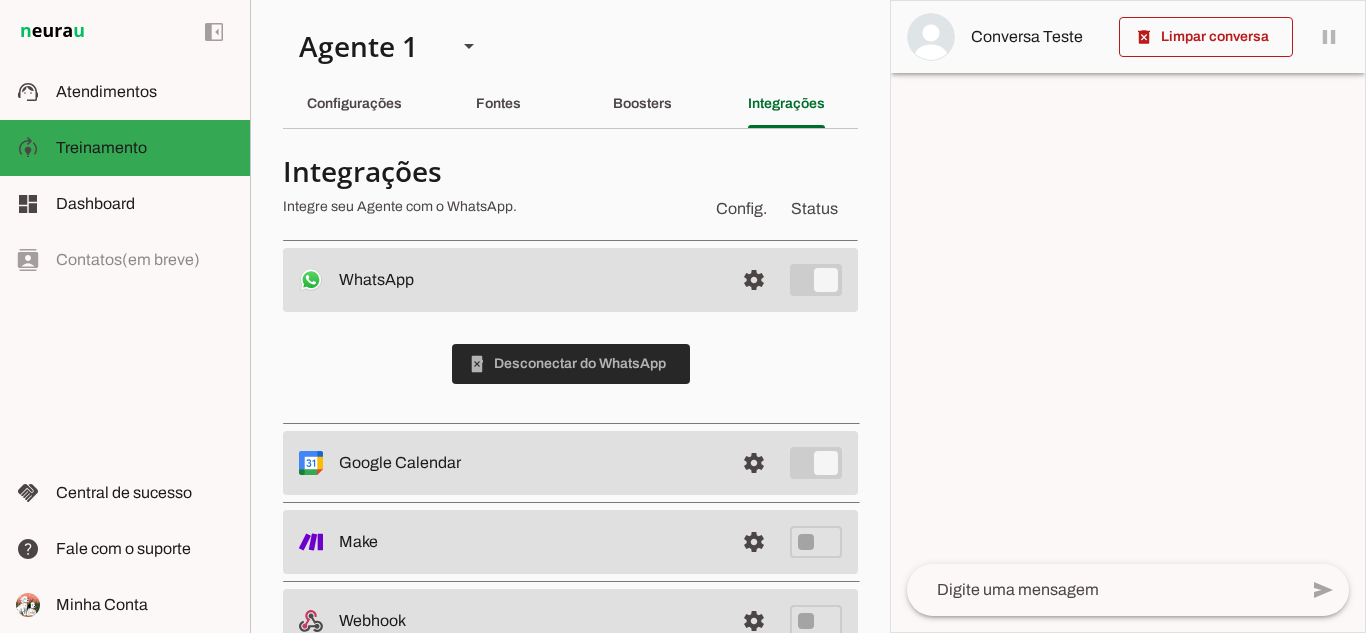 click at bounding box center (571, 364) 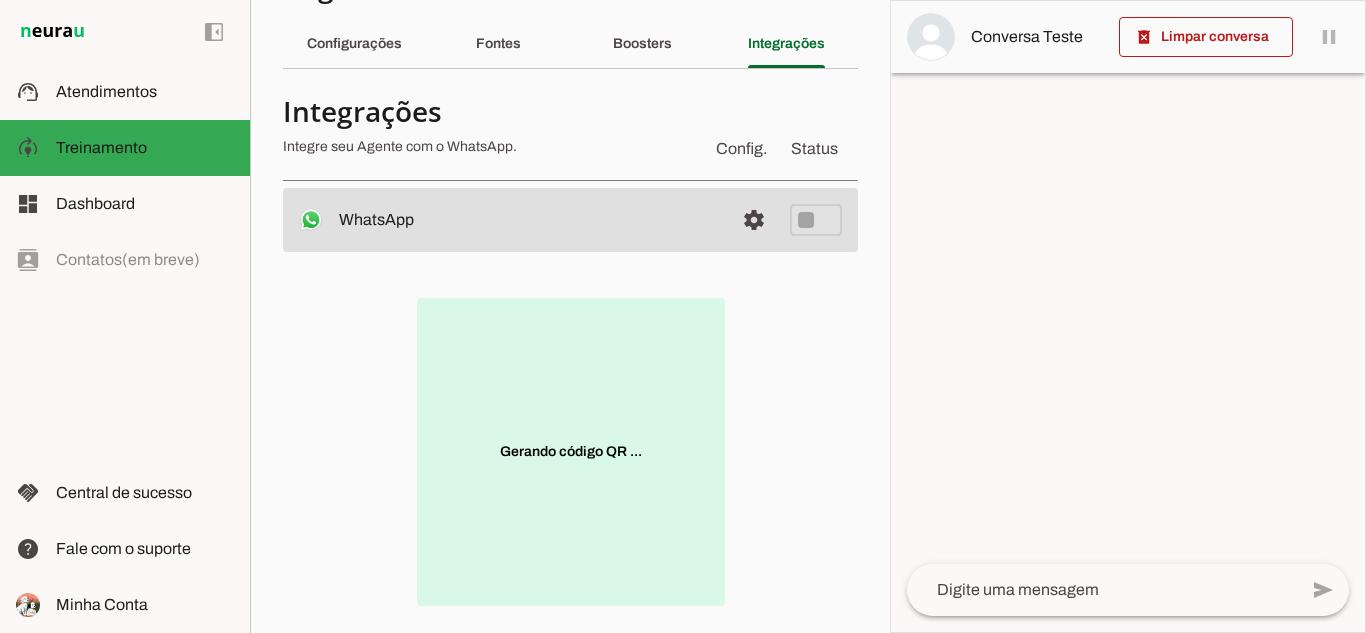 scroll, scrollTop: 200, scrollLeft: 0, axis: vertical 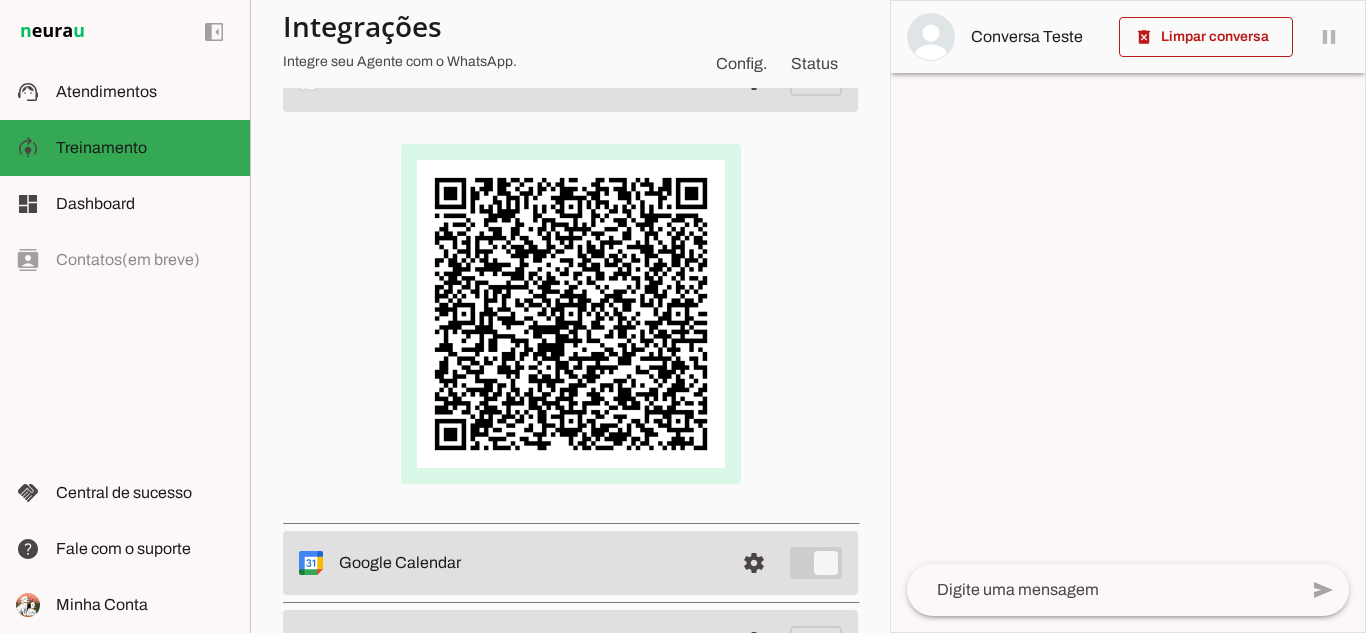 click at bounding box center [571, 314] 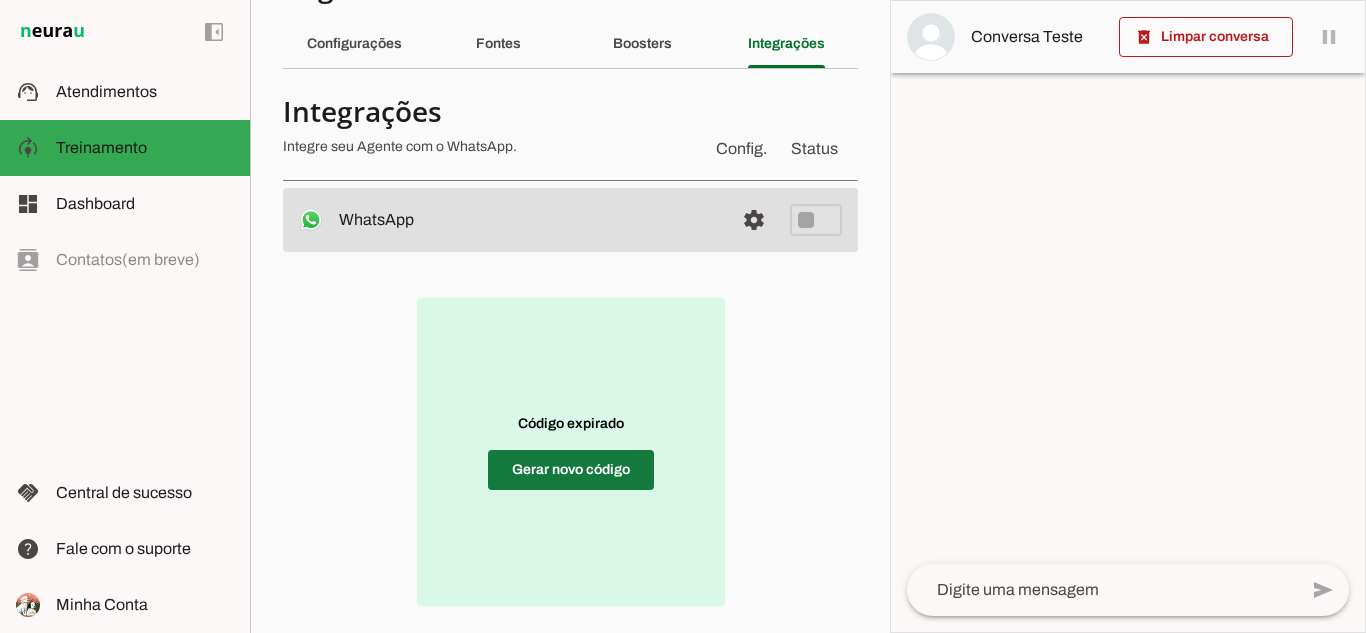 scroll, scrollTop: 200, scrollLeft: 0, axis: vertical 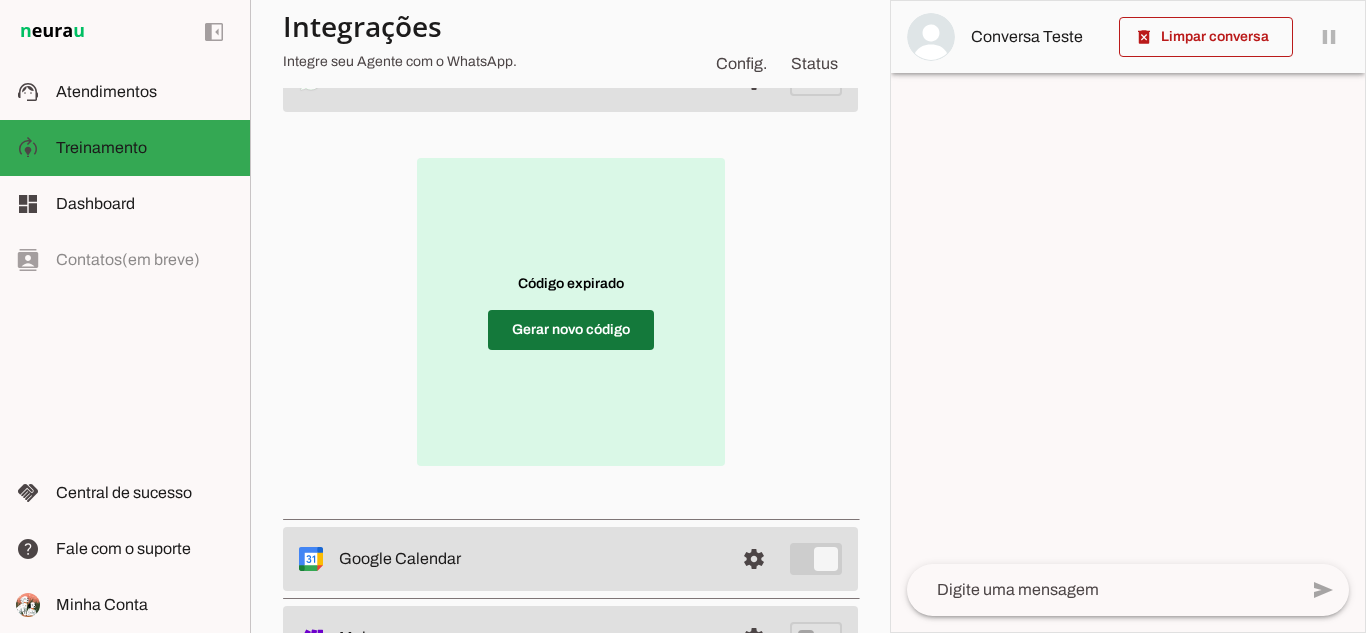 click at bounding box center [571, 330] 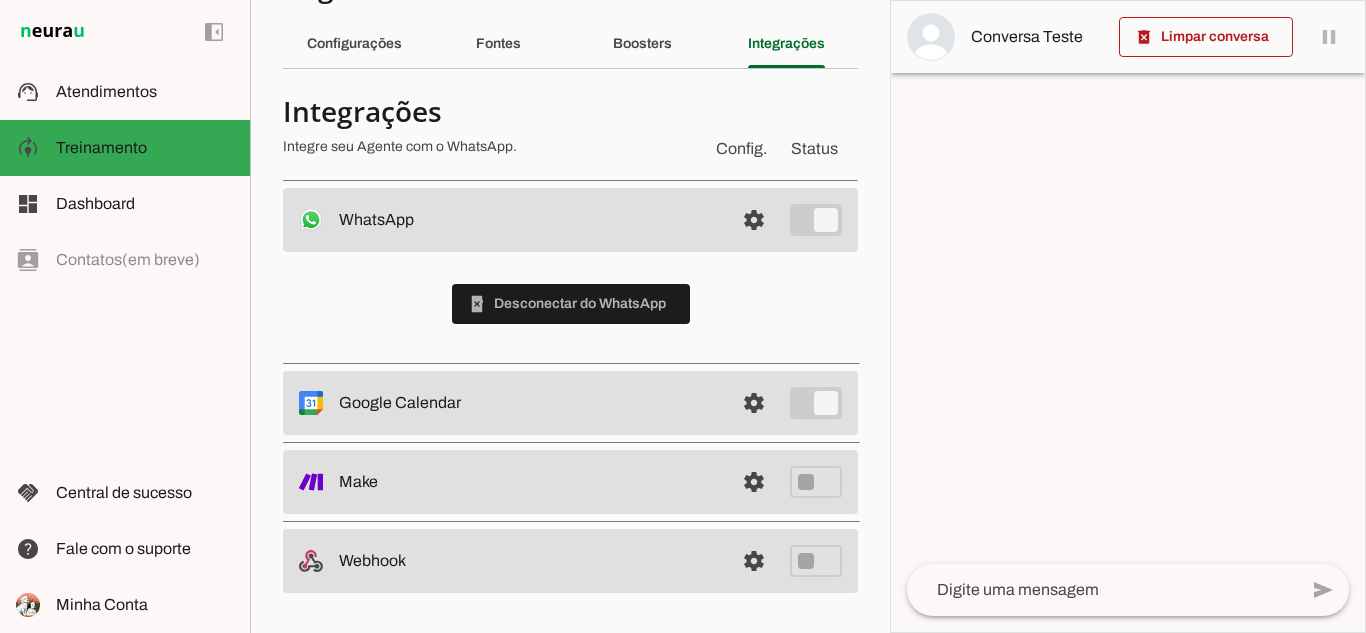 scroll, scrollTop: 60, scrollLeft: 0, axis: vertical 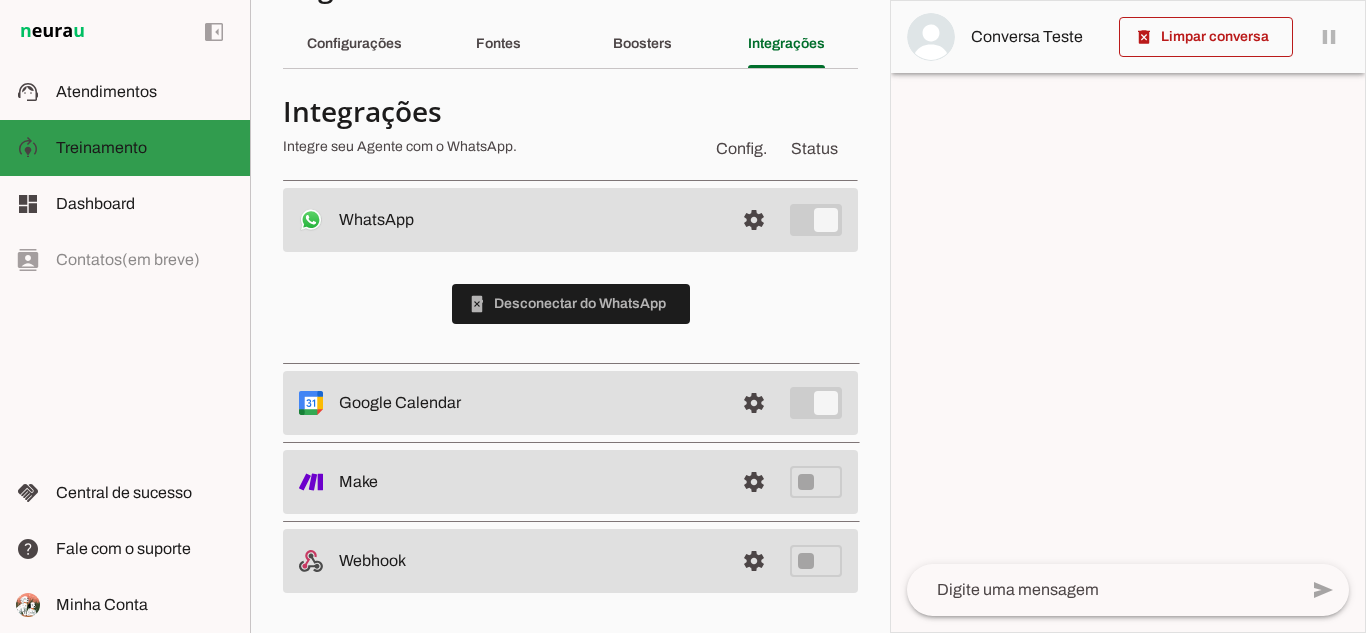 click on "Treinamento" 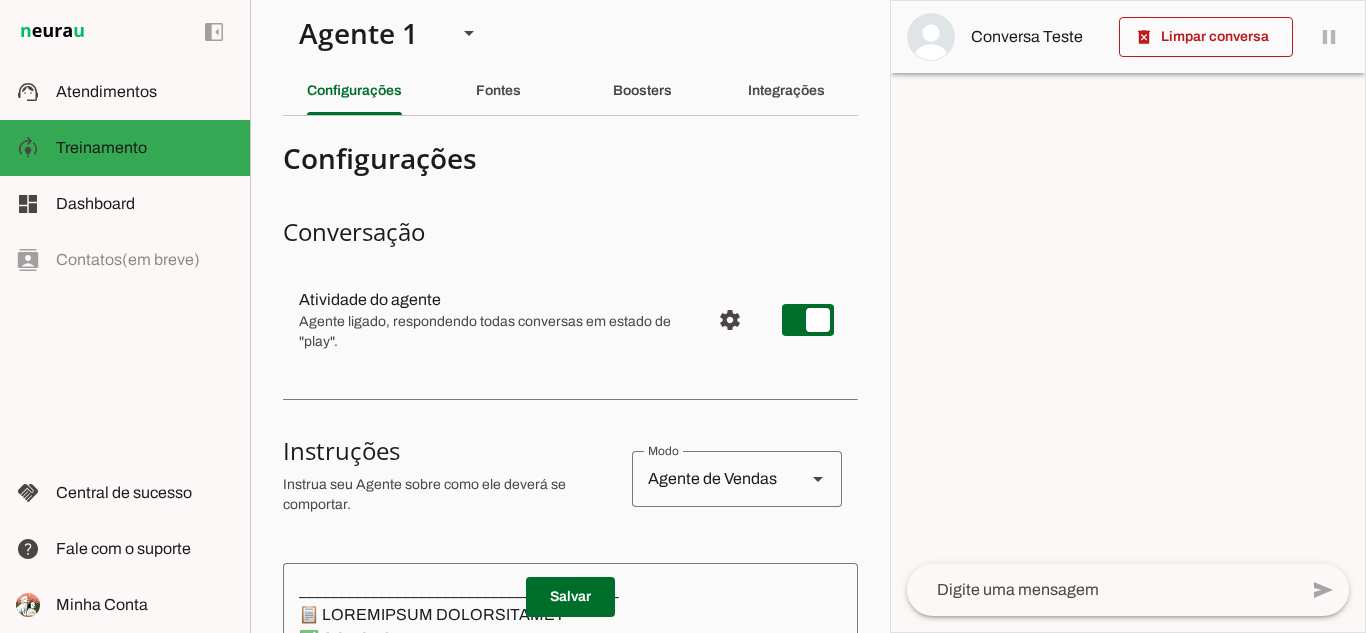 scroll, scrollTop: 0, scrollLeft: 0, axis: both 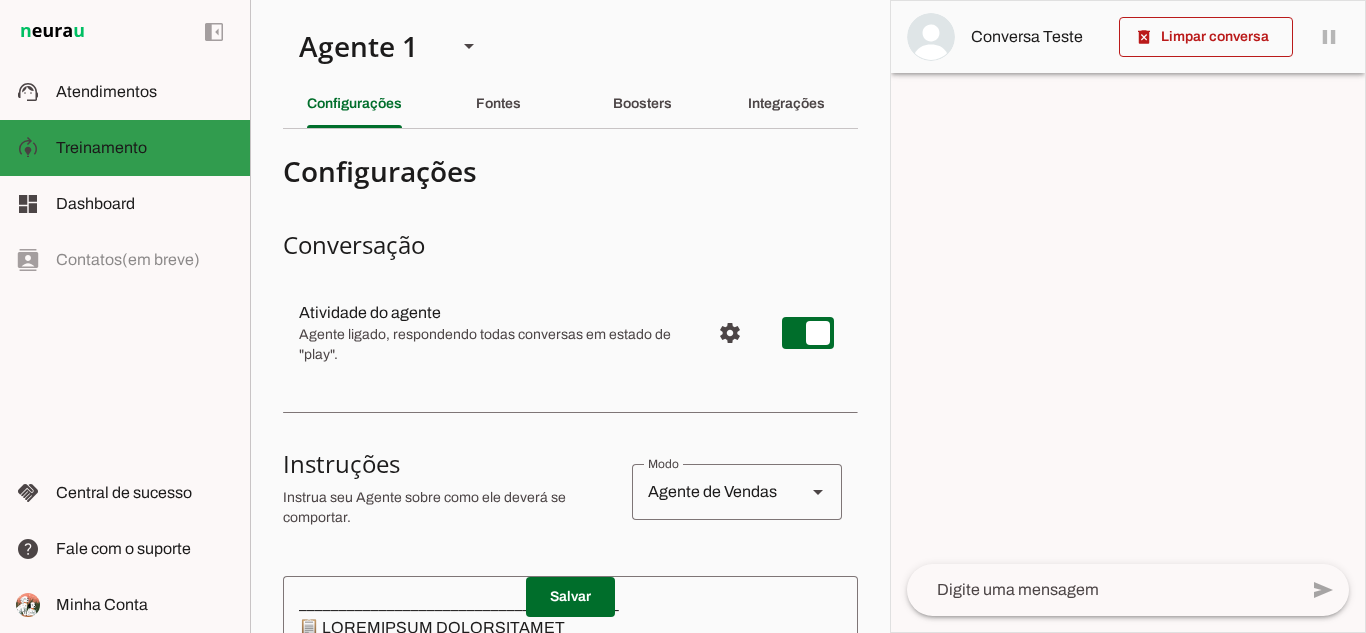 click on "Treinamento" 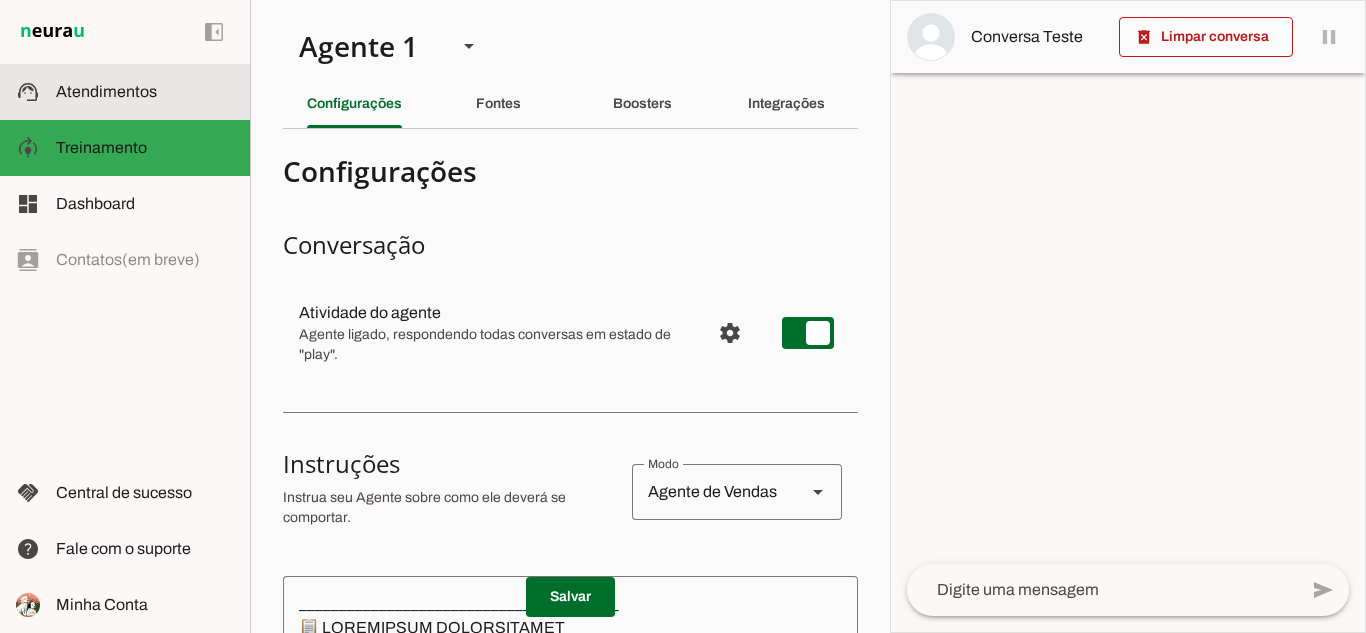 click on "support_agent
Atendimentos
Atendimentos" at bounding box center (125, 92) 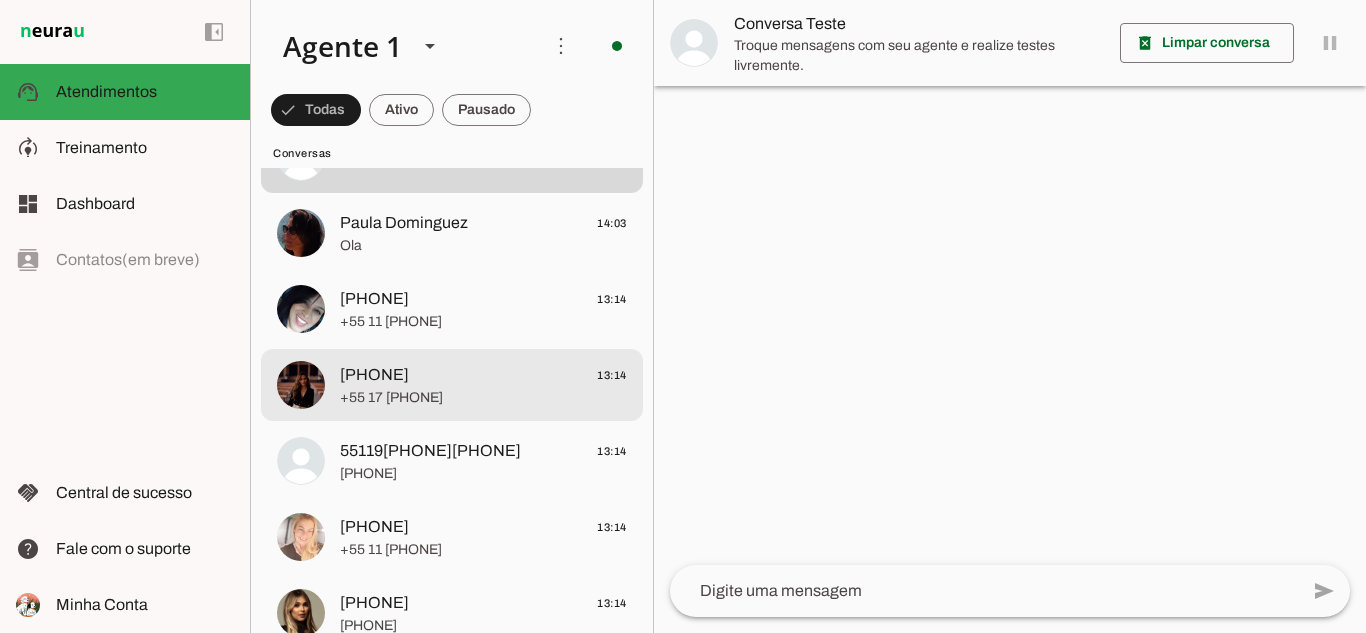 scroll, scrollTop: 0, scrollLeft: 0, axis: both 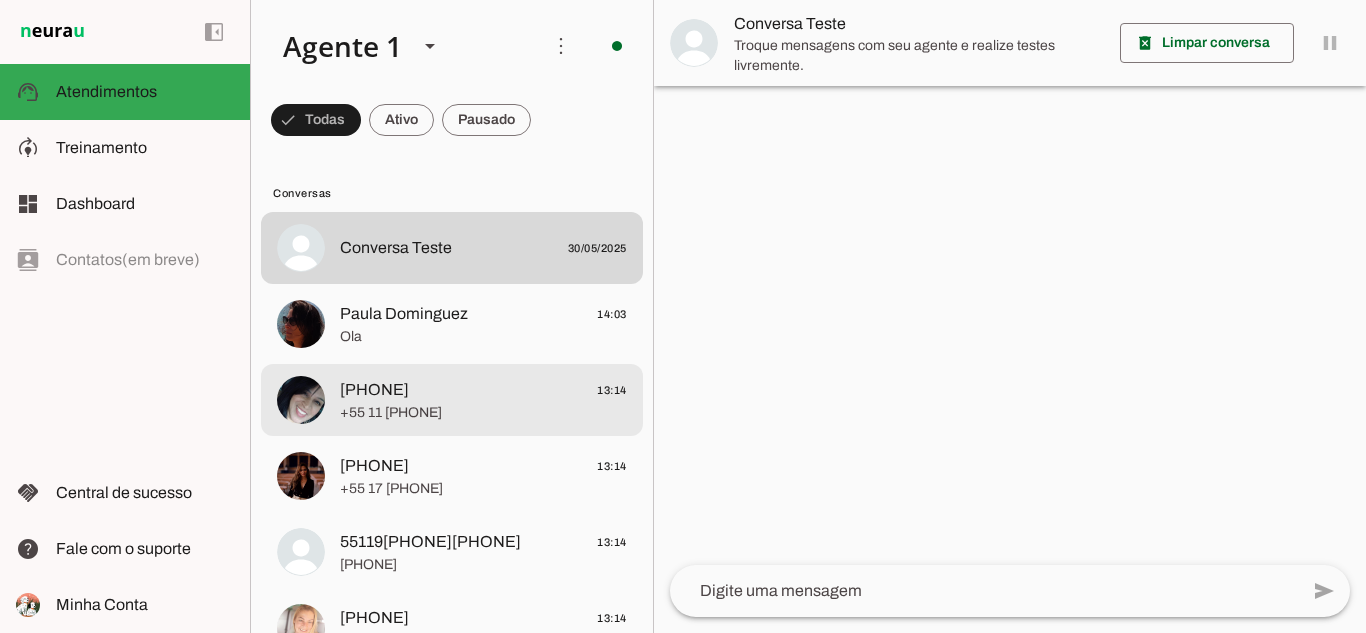 click on "+55 11 [PHONE]" 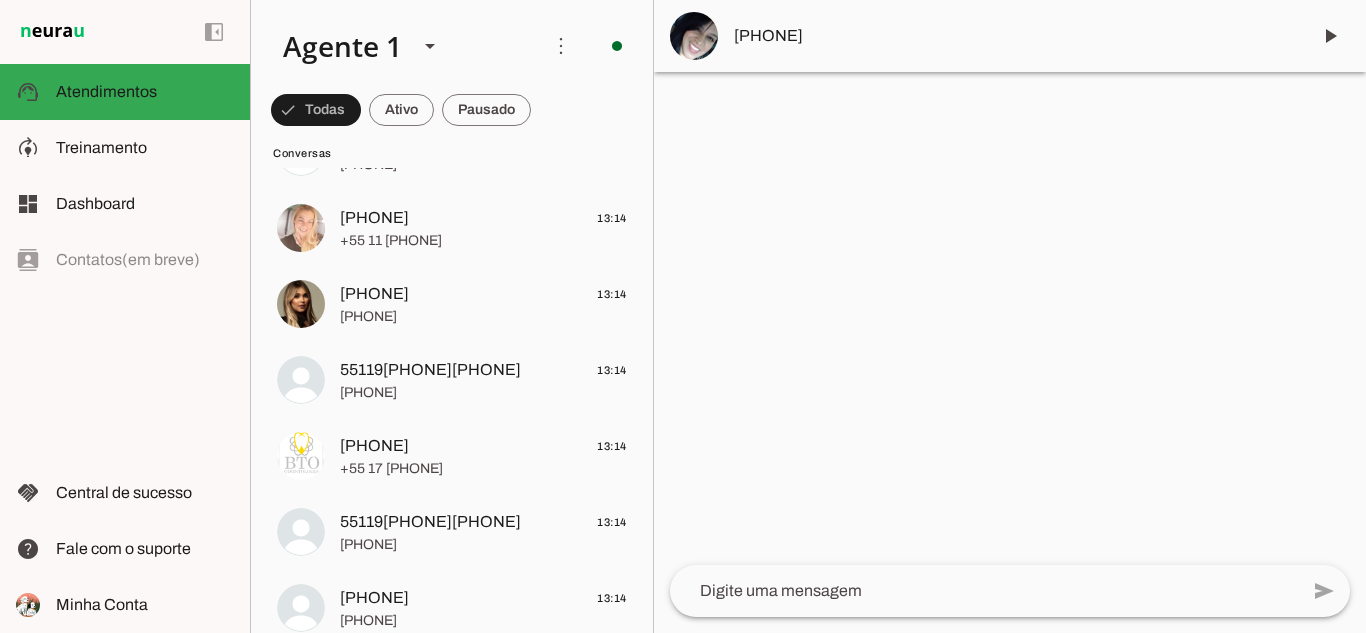 scroll, scrollTop: 0, scrollLeft: 0, axis: both 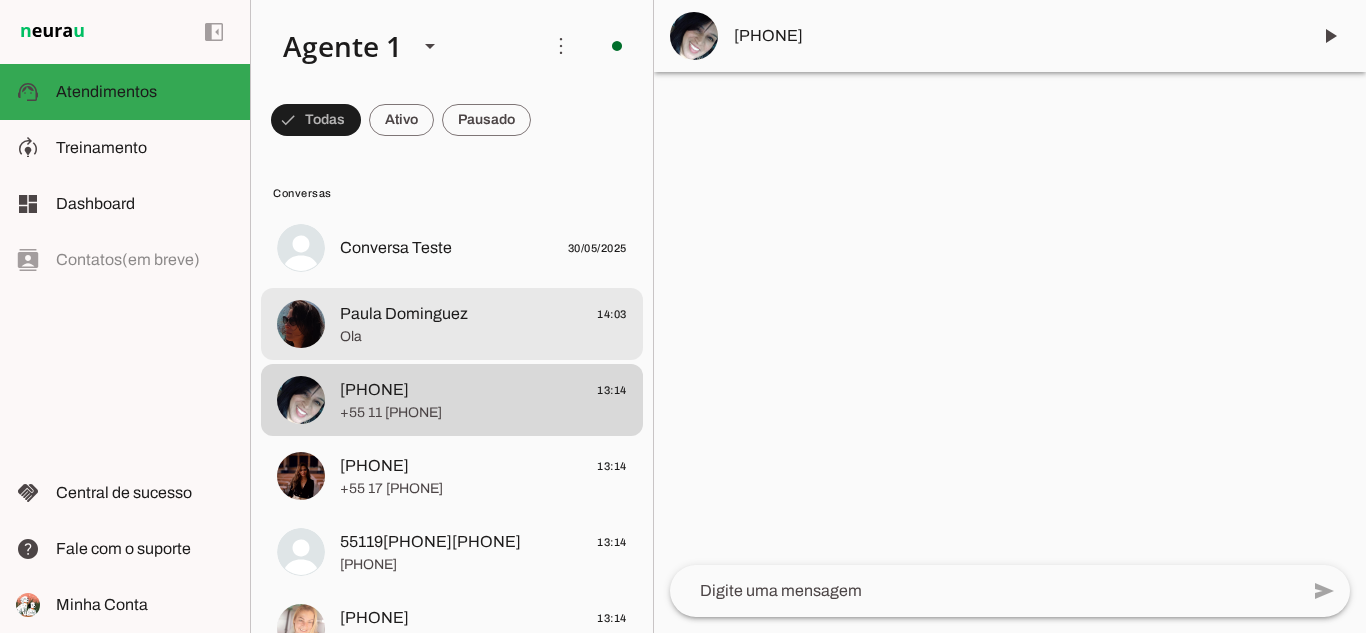 click on "Ola" 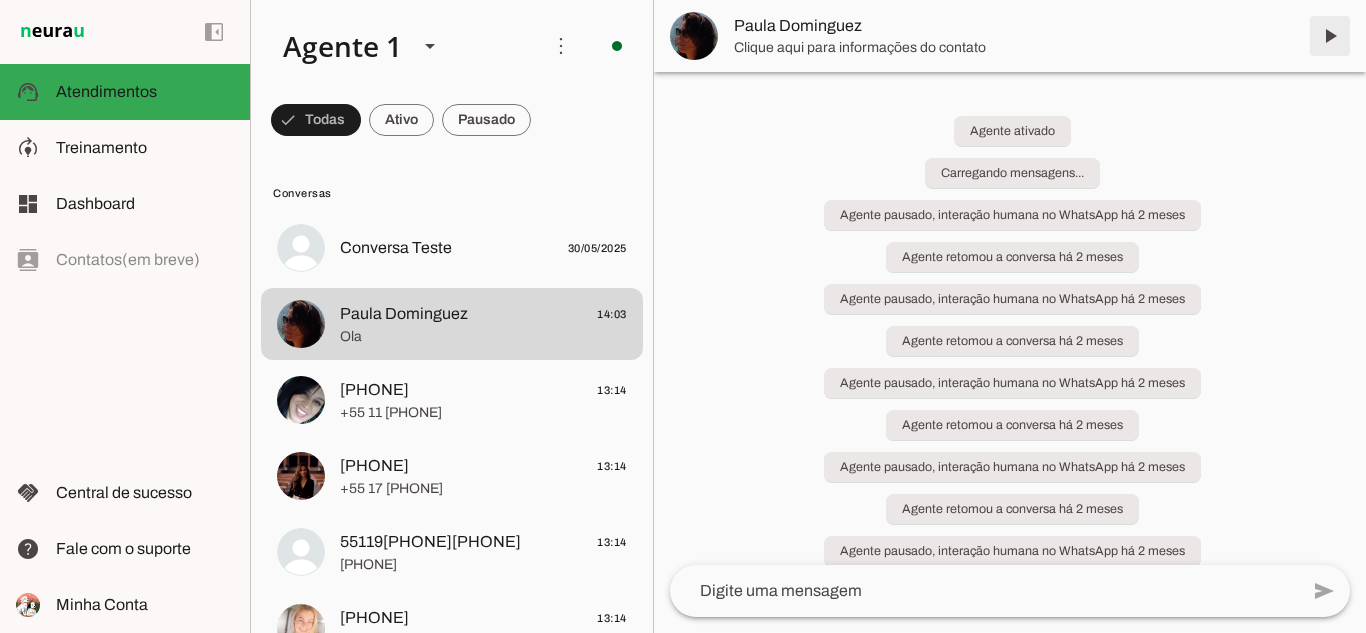 click at bounding box center (1330, 36) 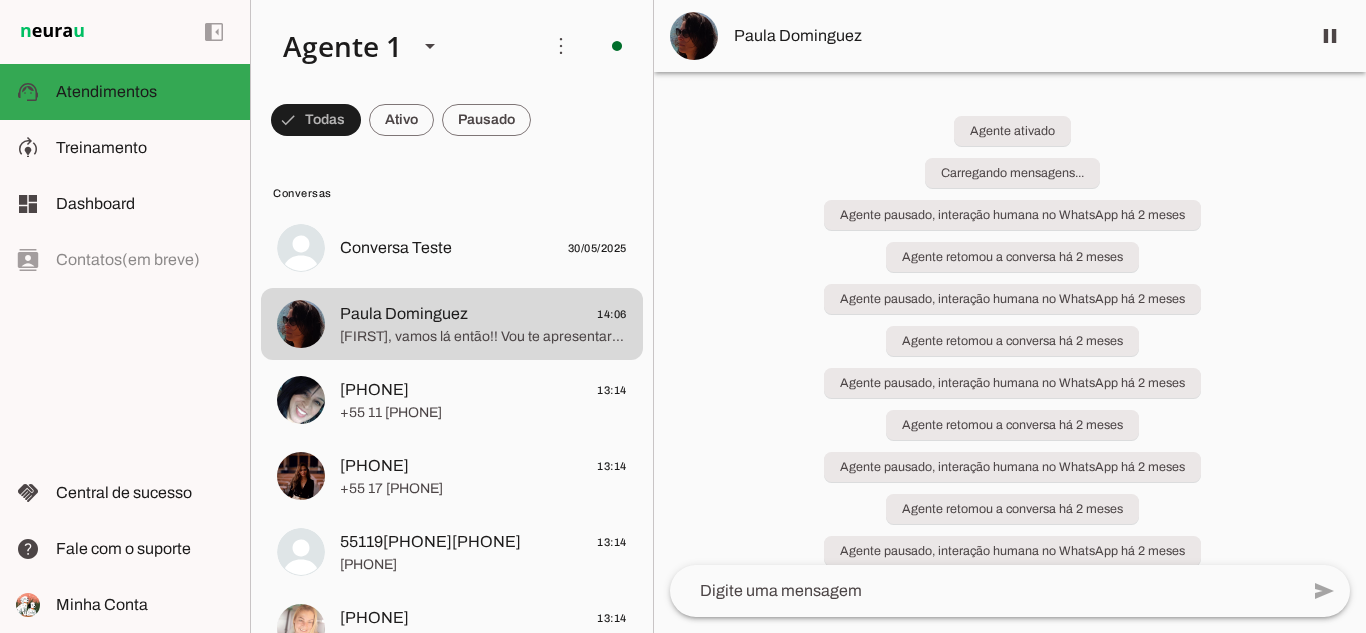 scroll, scrollTop: 3649, scrollLeft: 0, axis: vertical 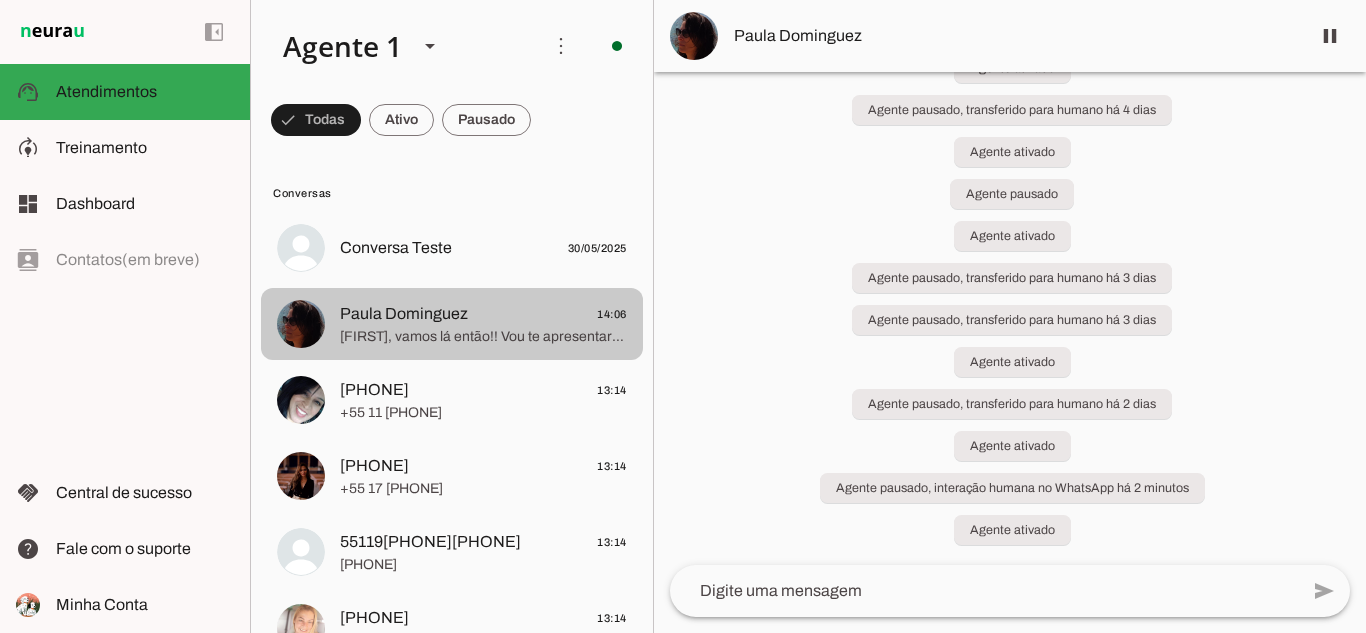 click on "Paula Dominguez" 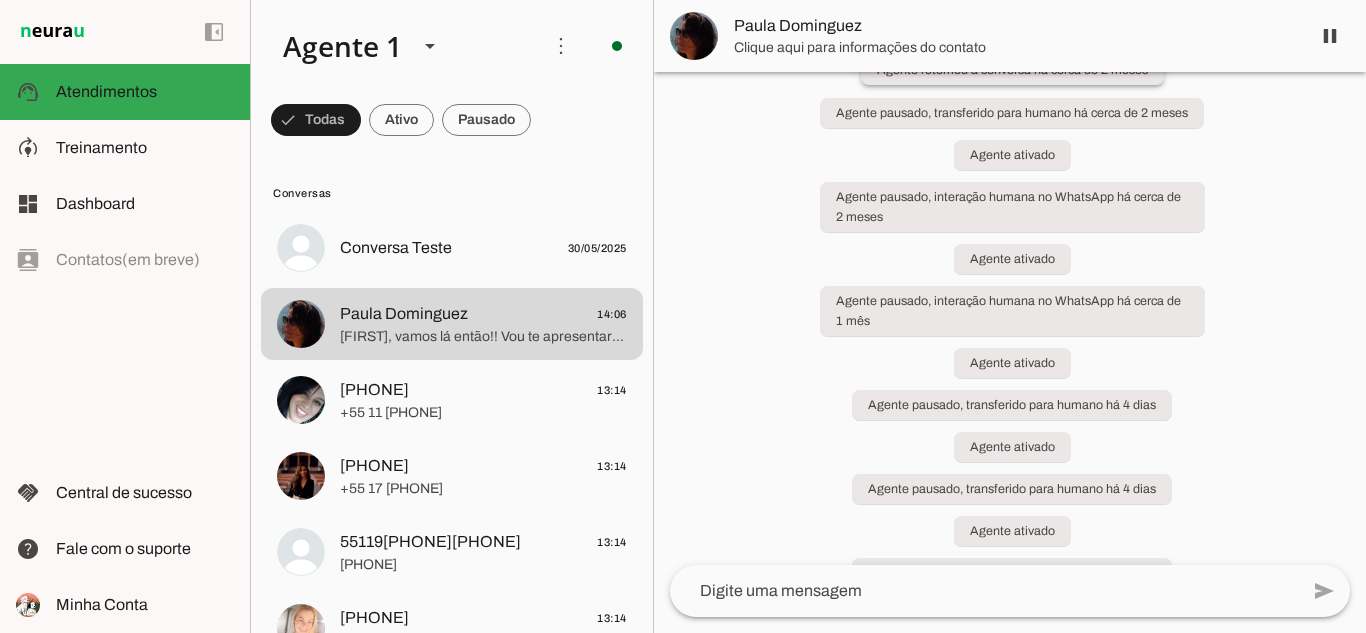scroll, scrollTop: 3649, scrollLeft: 0, axis: vertical 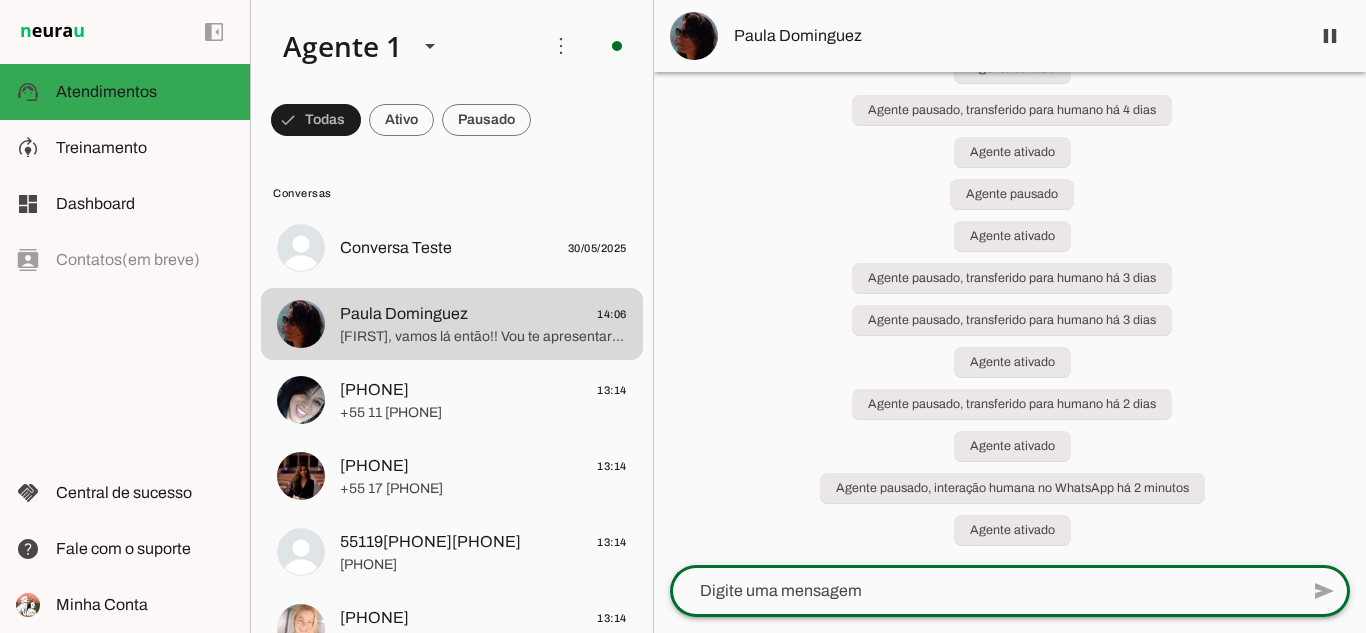 click 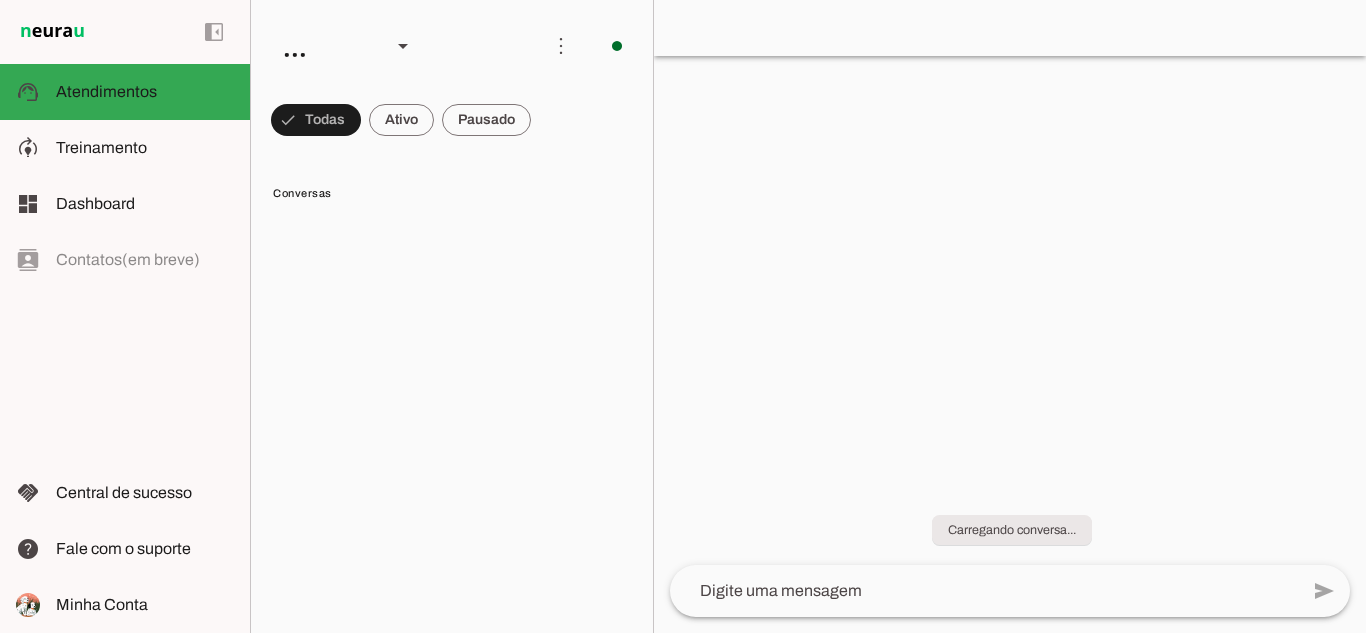 scroll, scrollTop: 0, scrollLeft: 0, axis: both 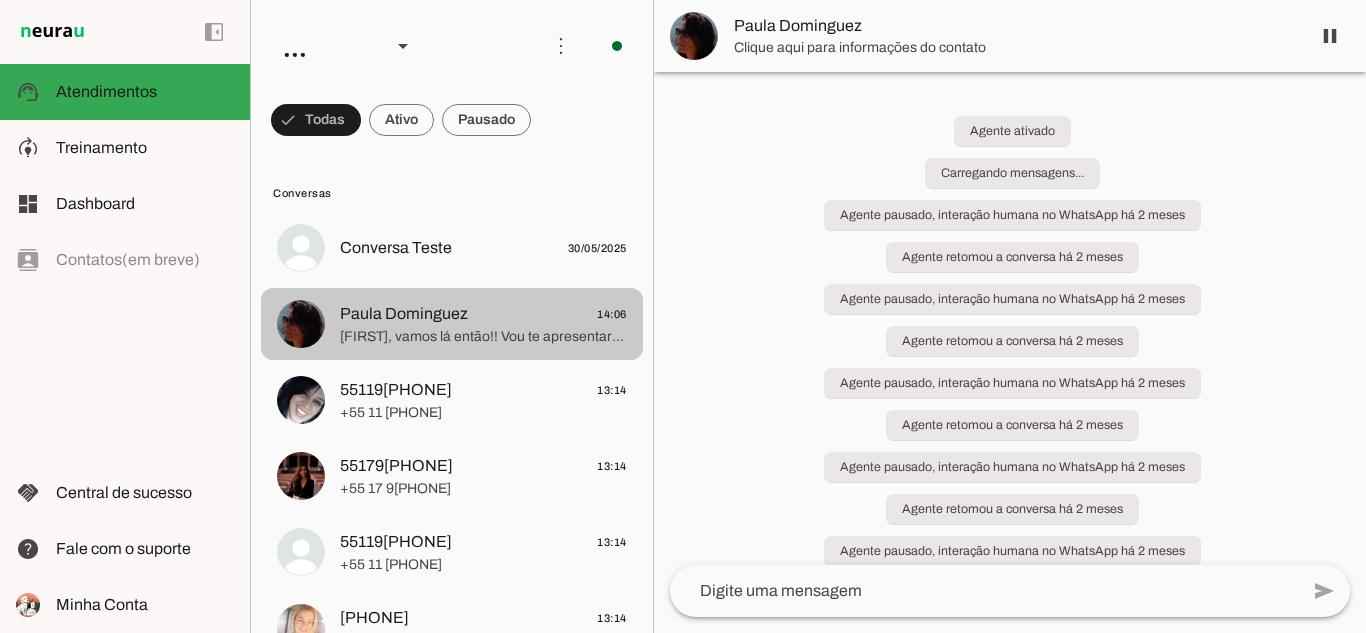 click on "[FIRST], vamos lá então!! Vou te apresentar alguns resultados sobre esse procedimento!
[FIRST], o que achou dos resultados?" 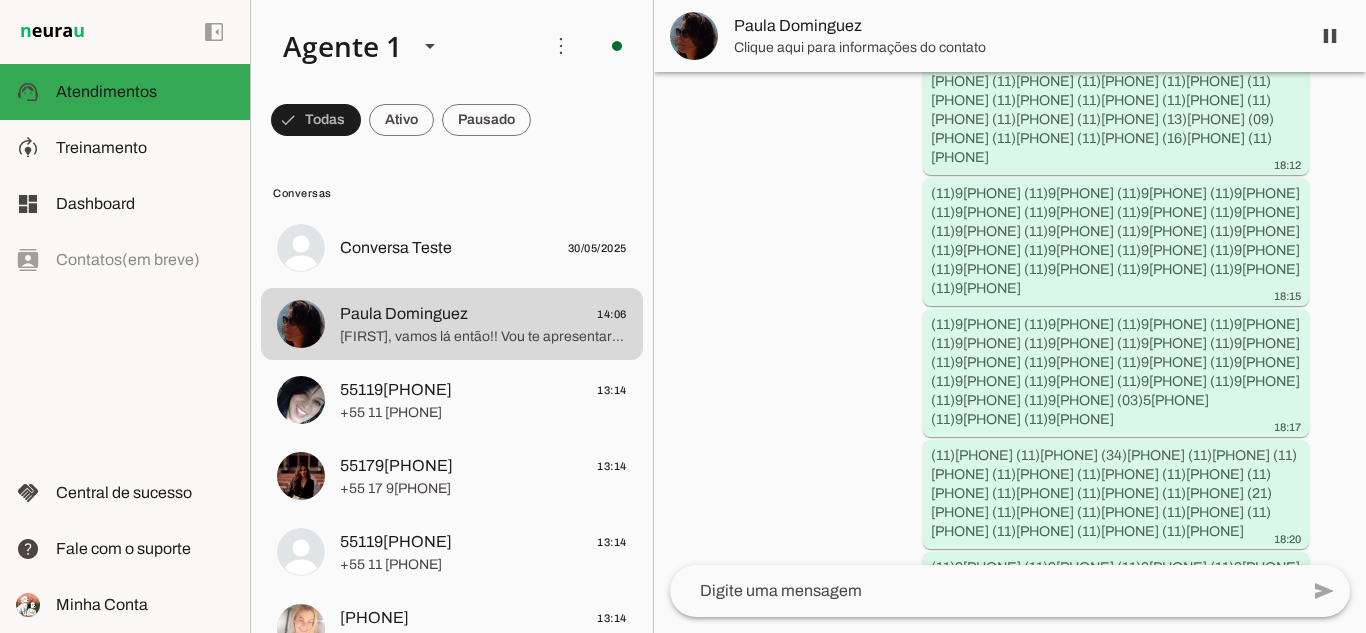 scroll, scrollTop: 5650, scrollLeft: 0, axis: vertical 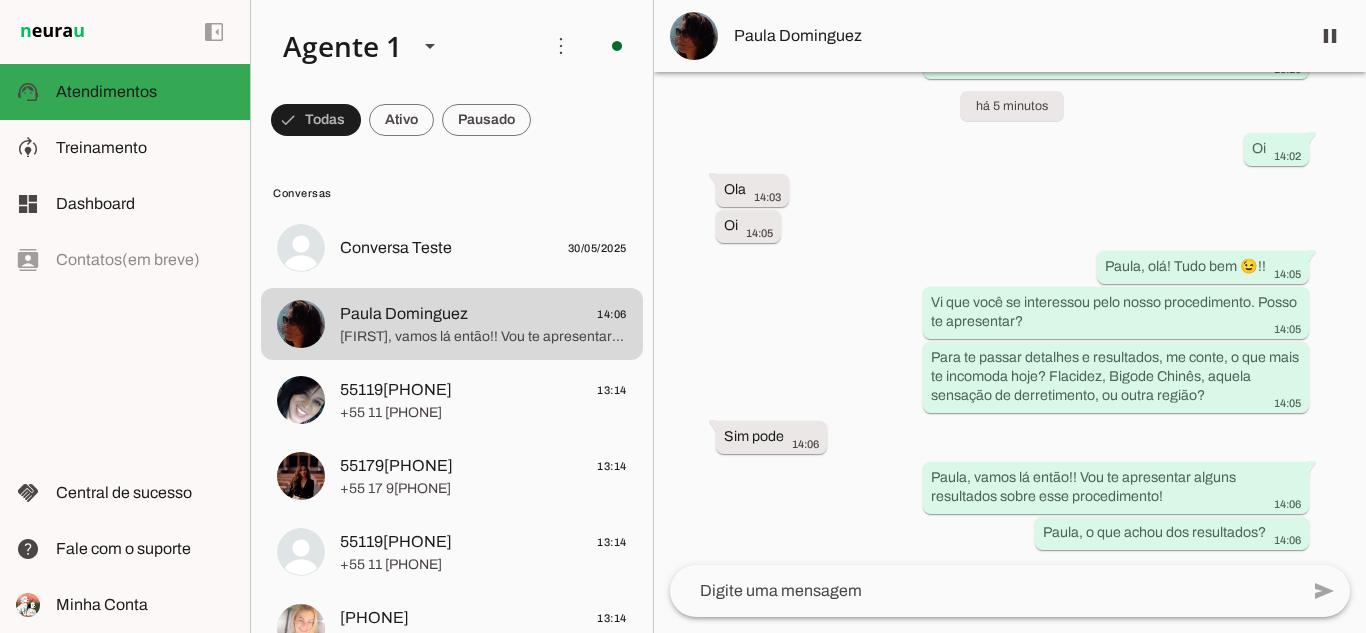 click 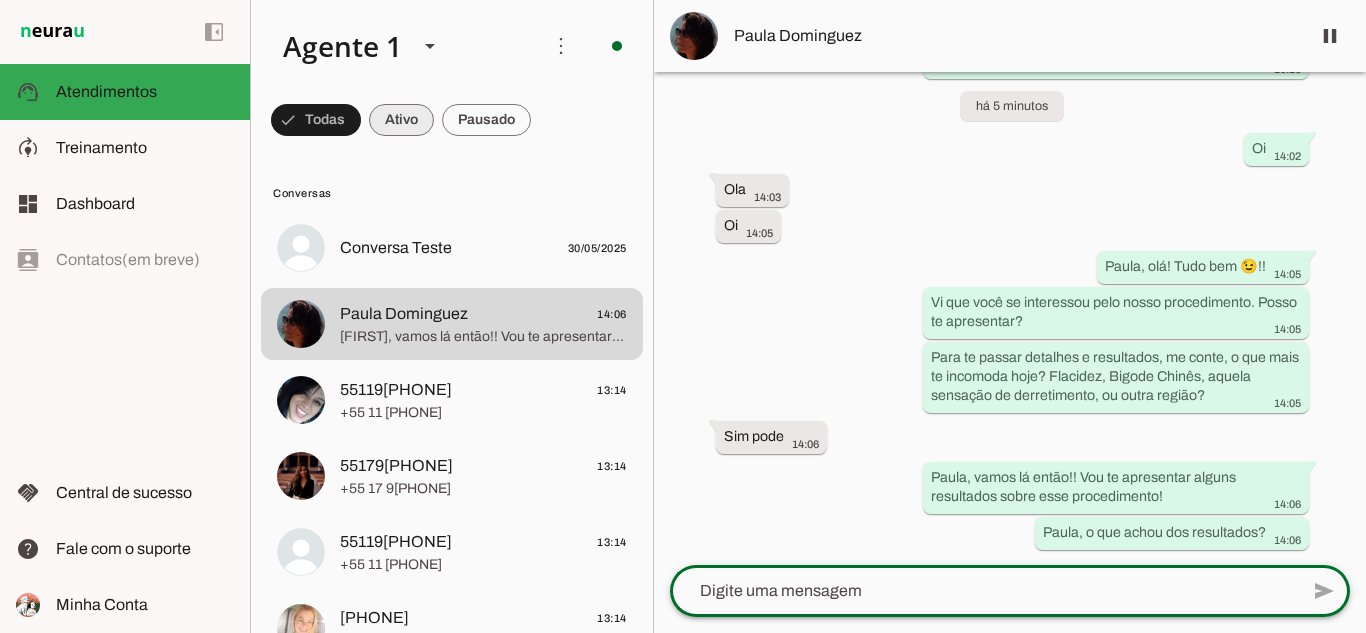 click at bounding box center (316, 120) 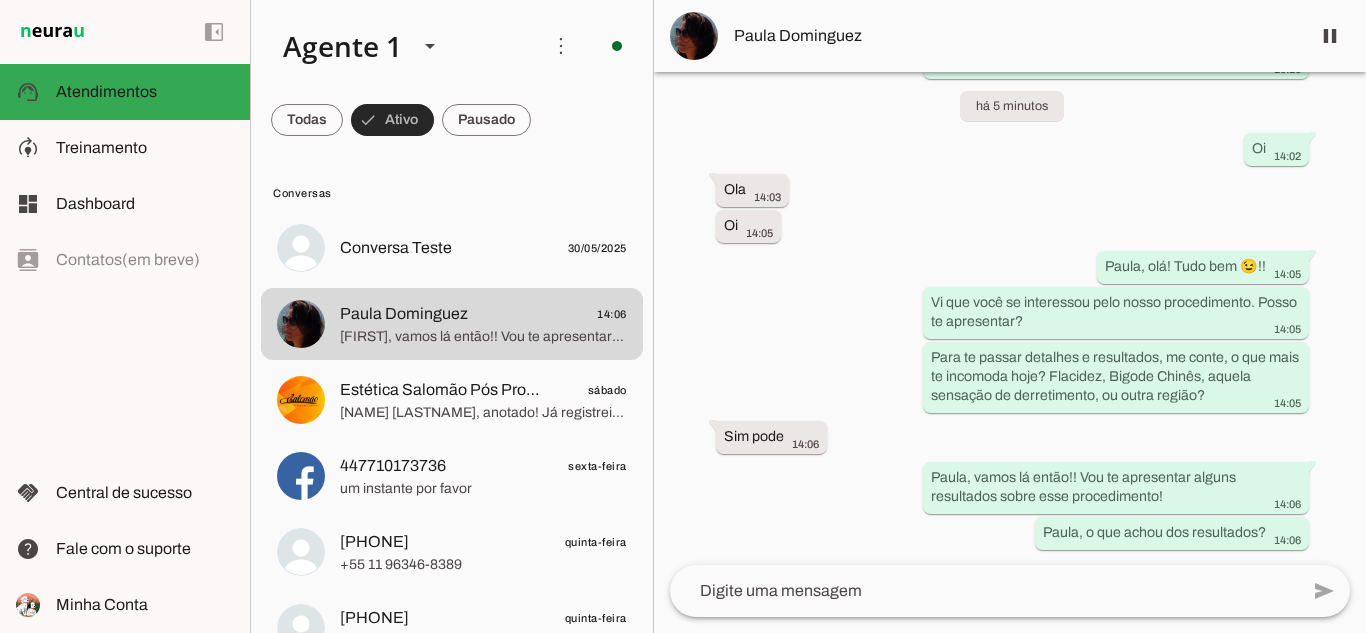 click at bounding box center [307, 120] 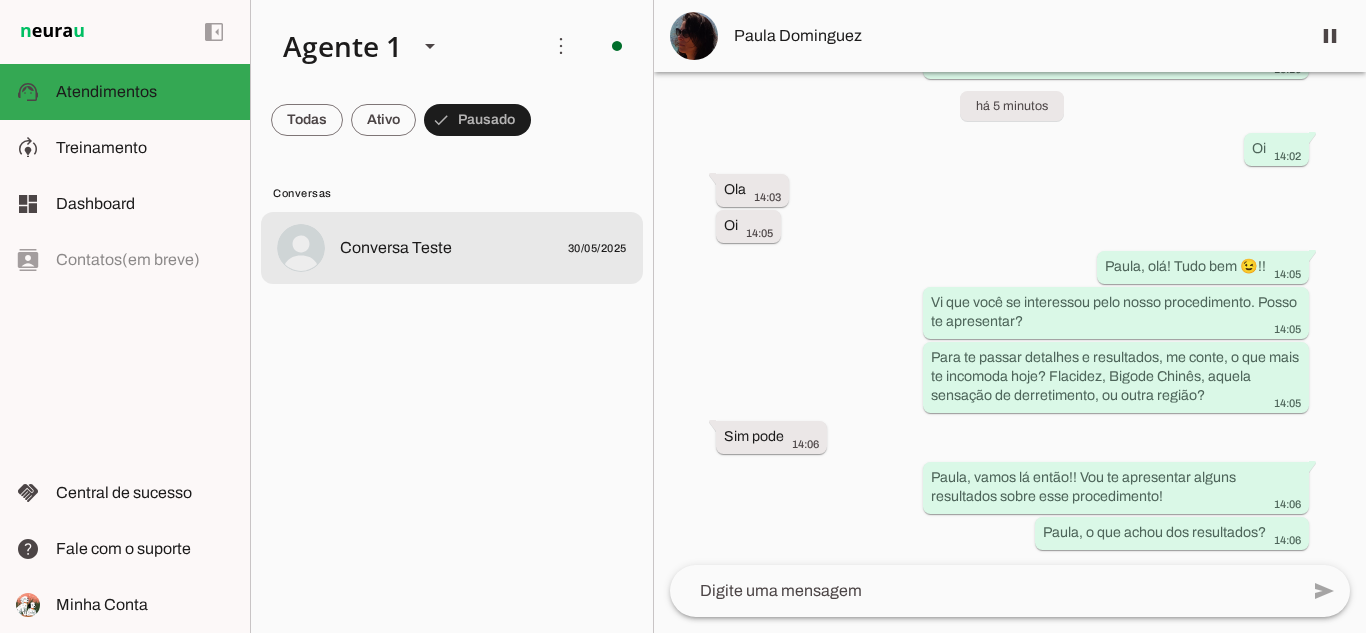 click on "Conversa Teste" 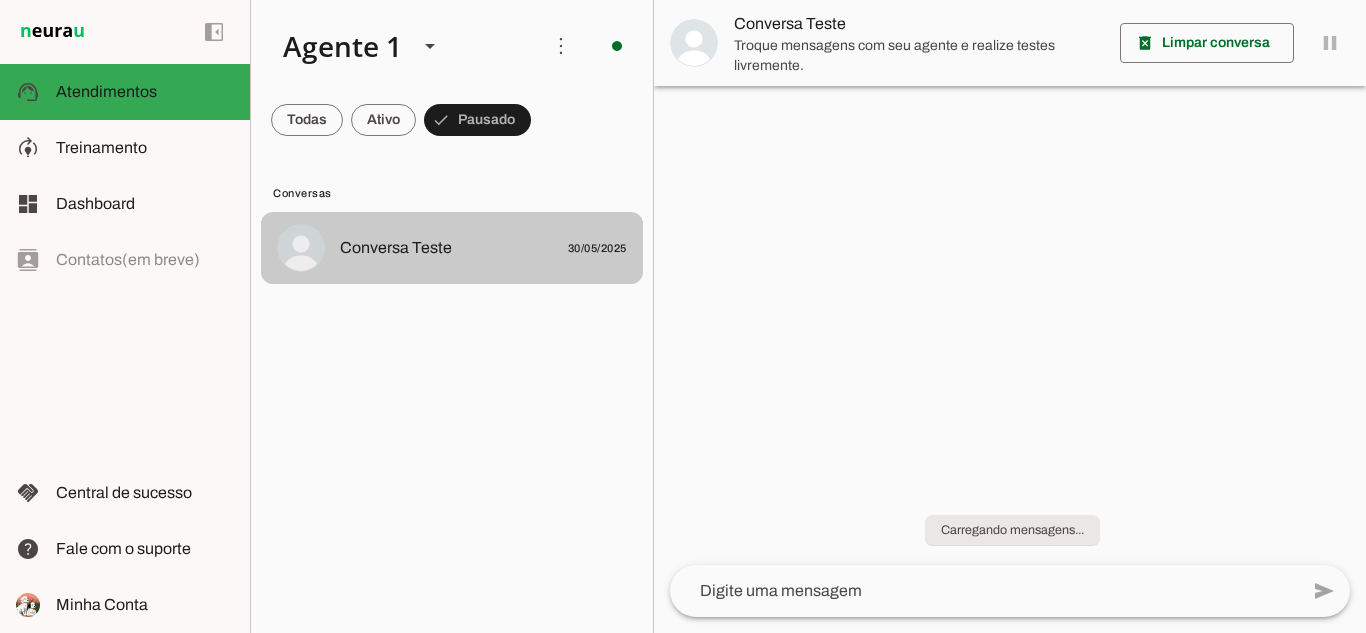 scroll, scrollTop: 0, scrollLeft: 0, axis: both 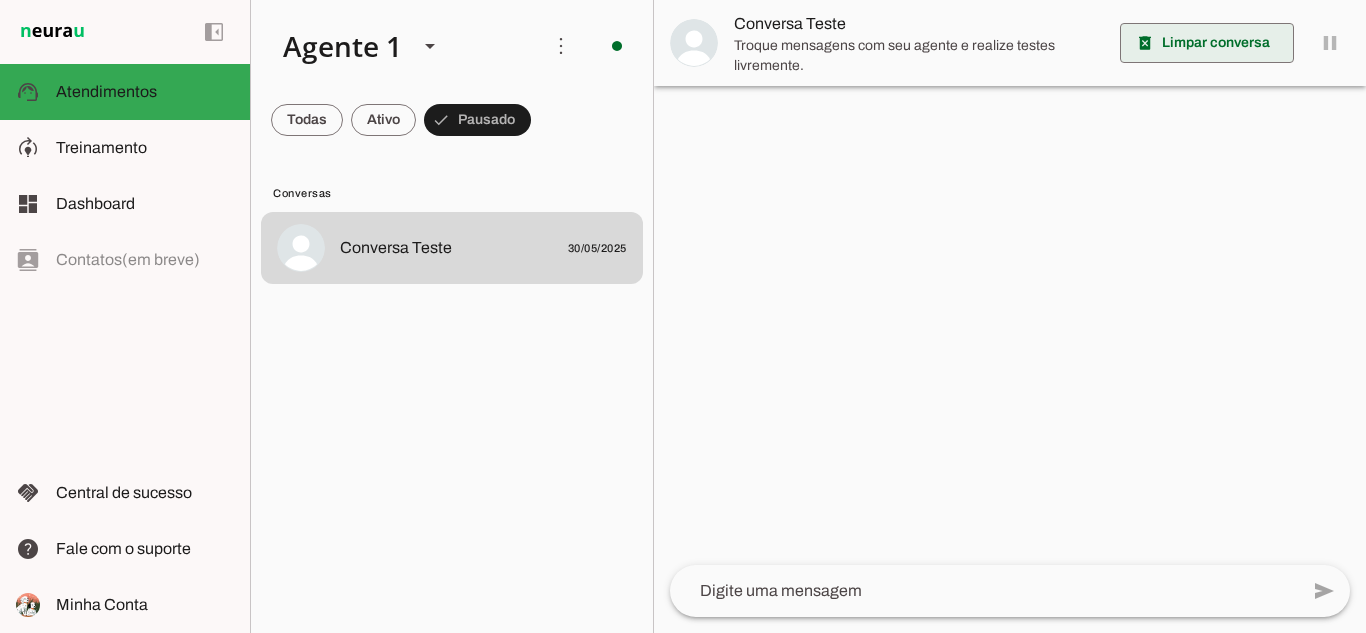 click at bounding box center (1207, 43) 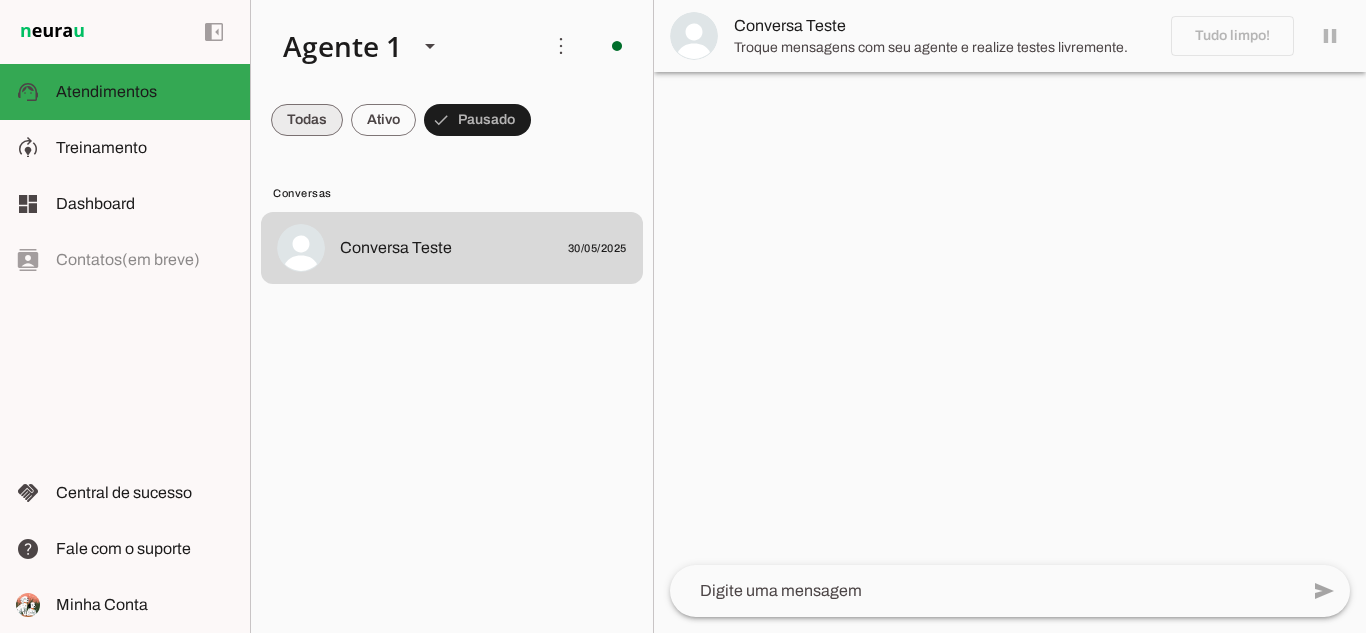 click at bounding box center (307, 120) 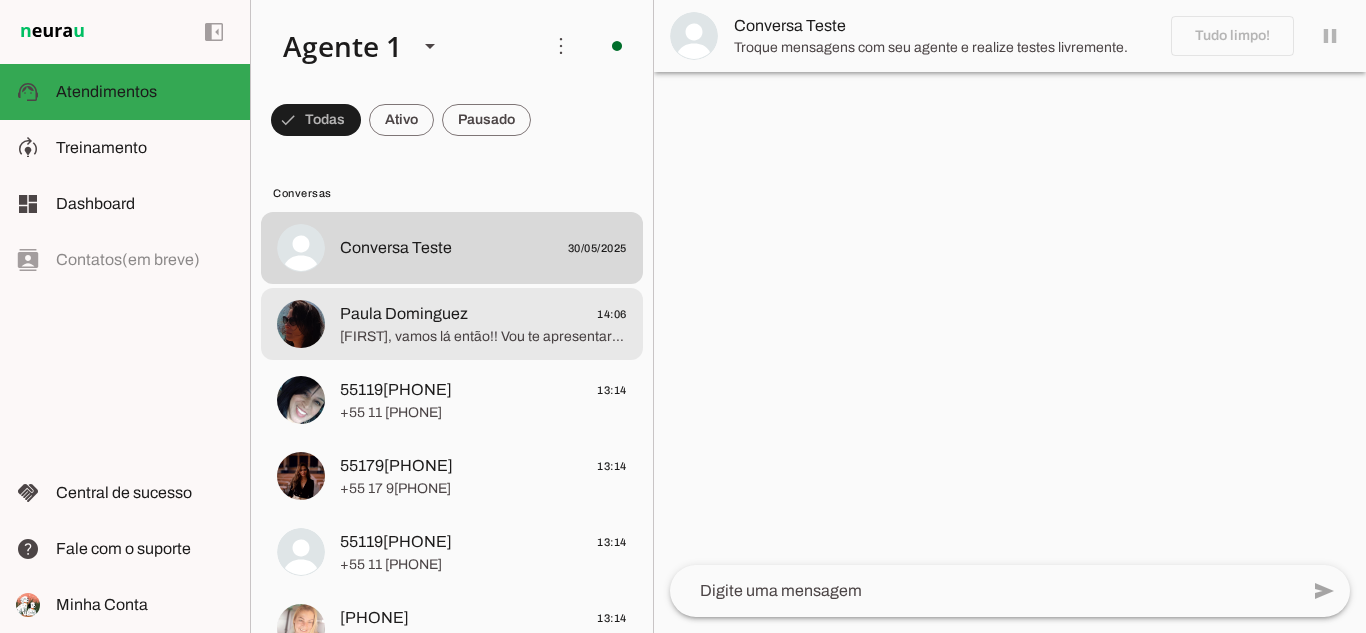 click on "[FIRST], vamos lá então!! Vou te apresentar alguns resultados sobre esse procedimento!
[FIRST], o que achou dos resultados?" 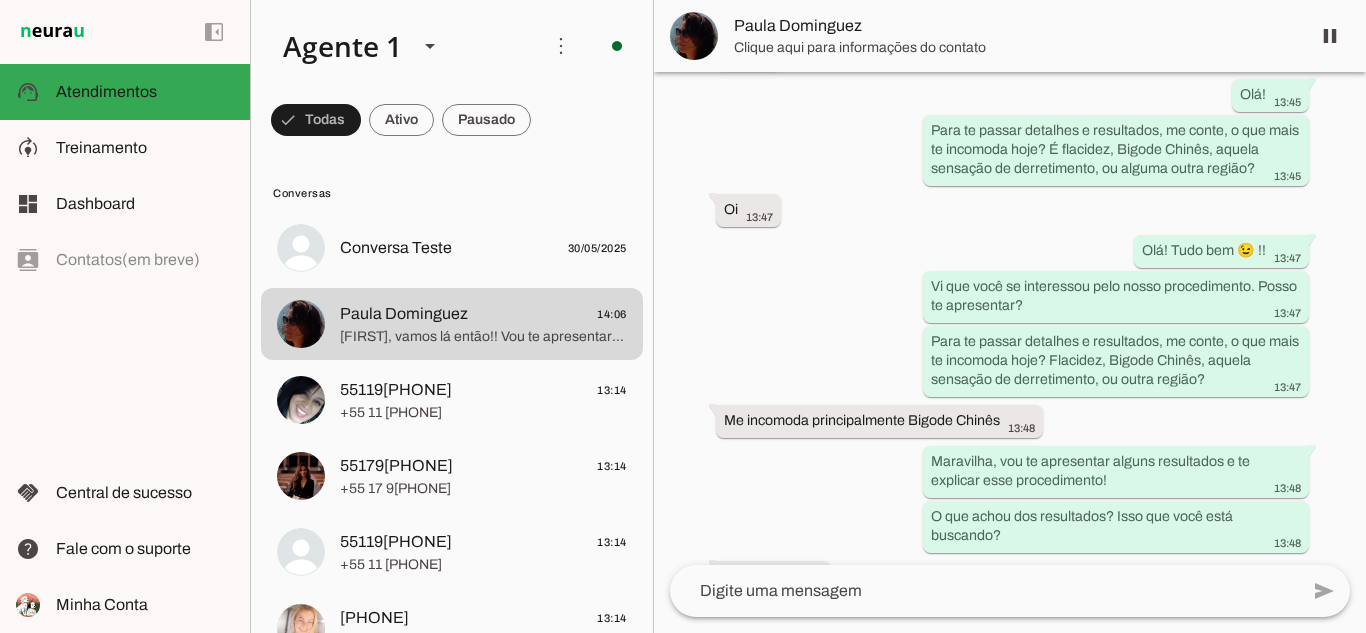 scroll, scrollTop: 61863, scrollLeft: 0, axis: vertical 